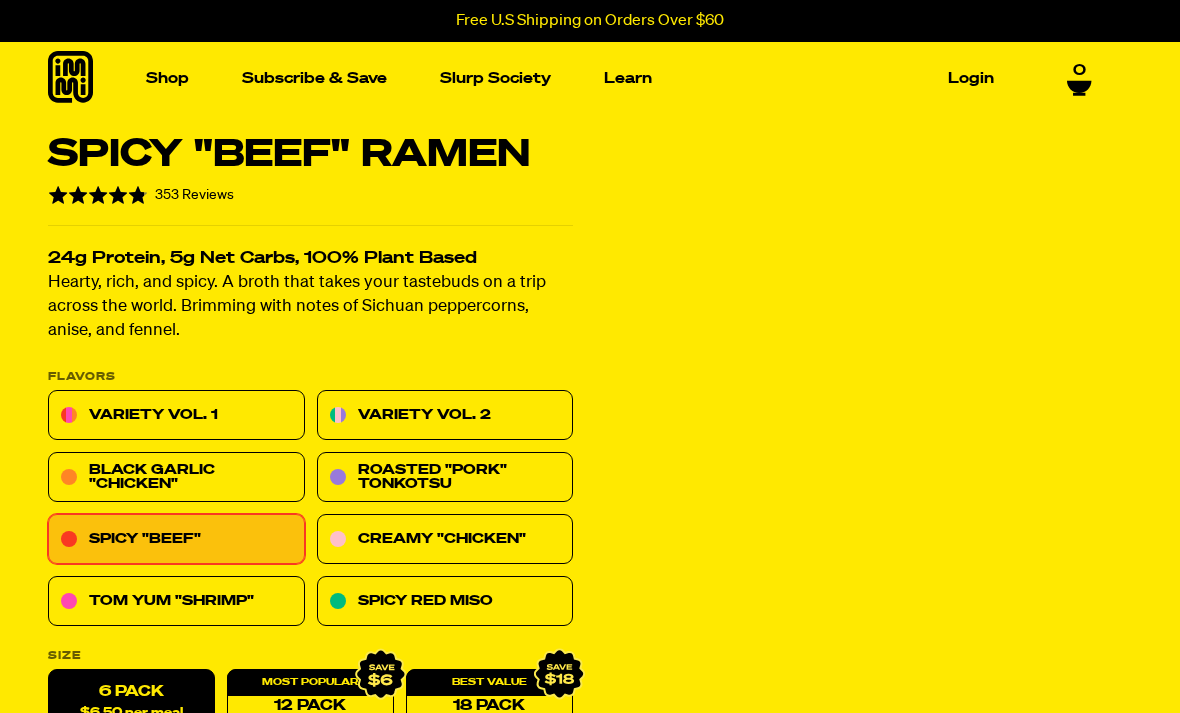 scroll, scrollTop: 0, scrollLeft: 0, axis: both 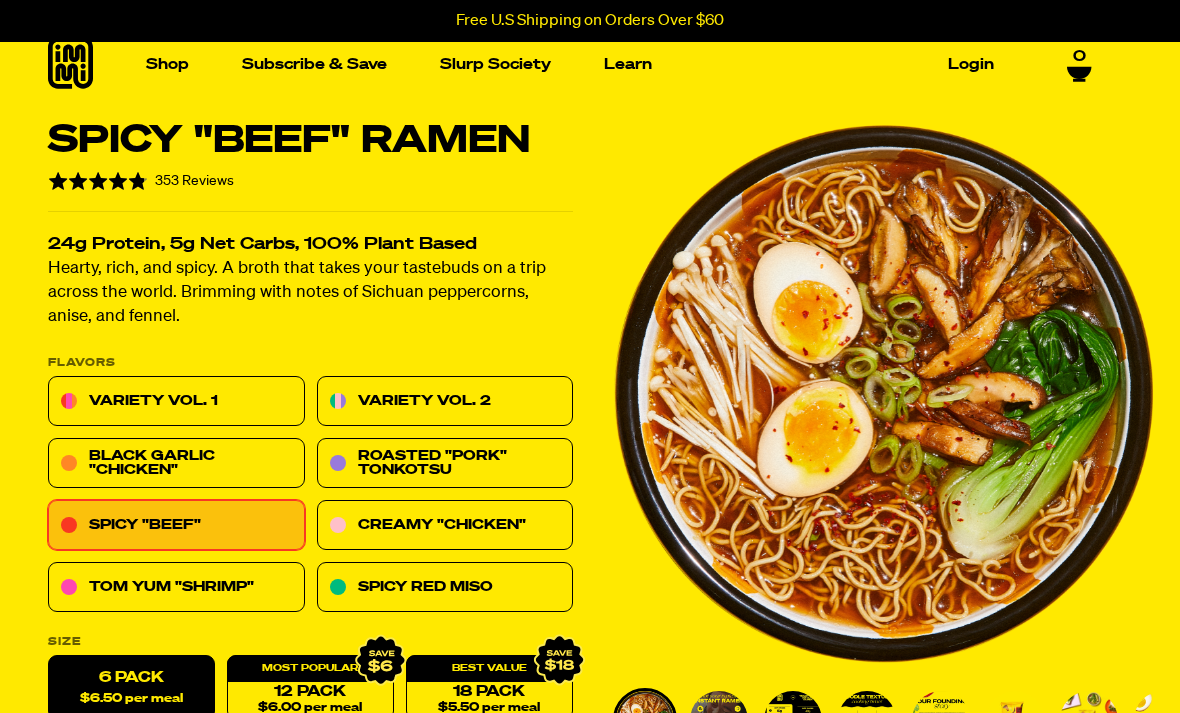 click at bounding box center (444, 252) 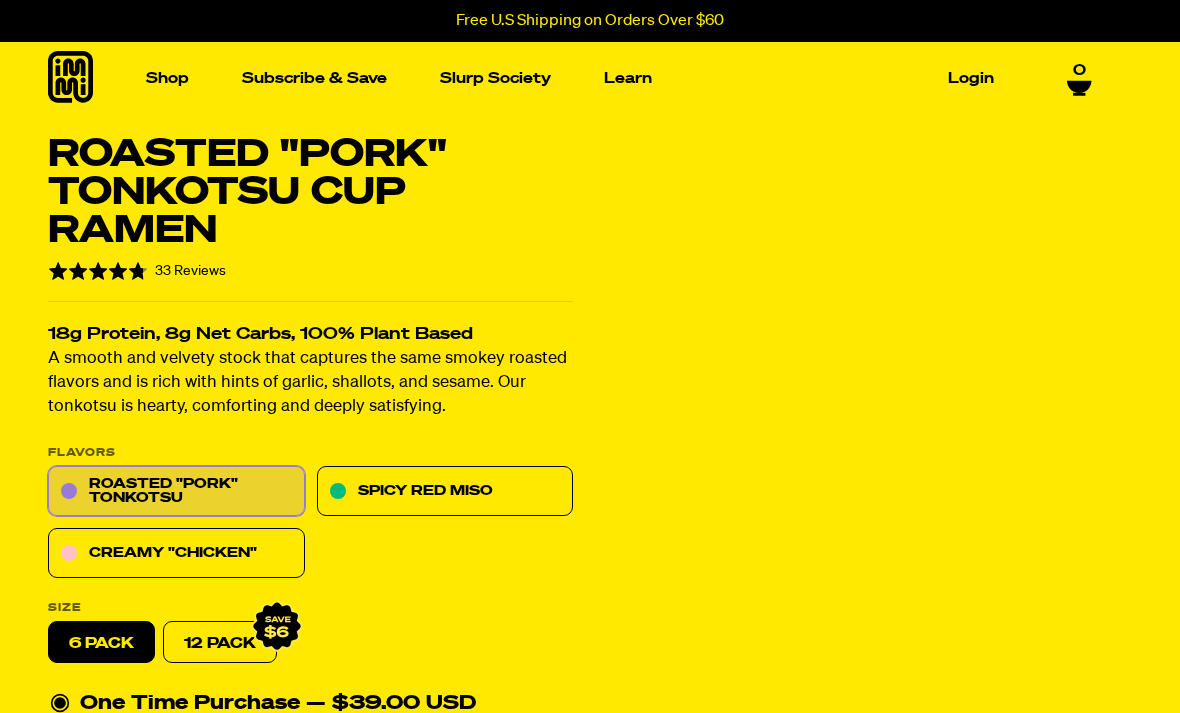 scroll, scrollTop: 0, scrollLeft: 0, axis: both 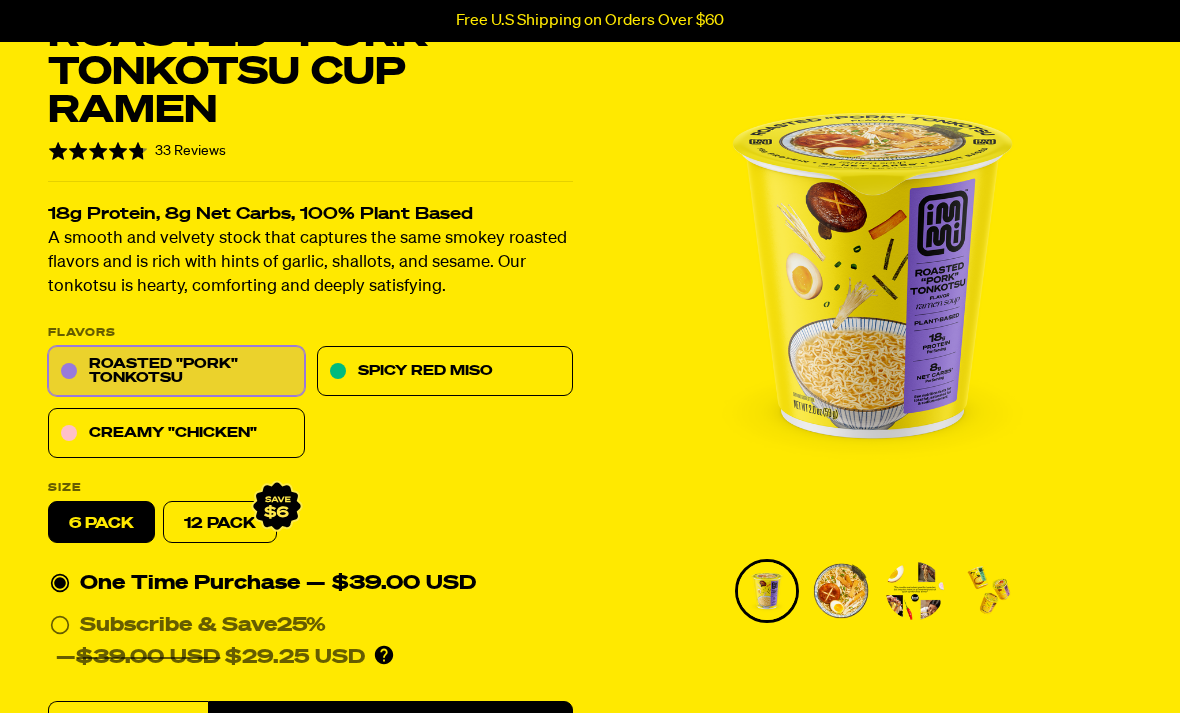 click at bounding box center (841, 592) 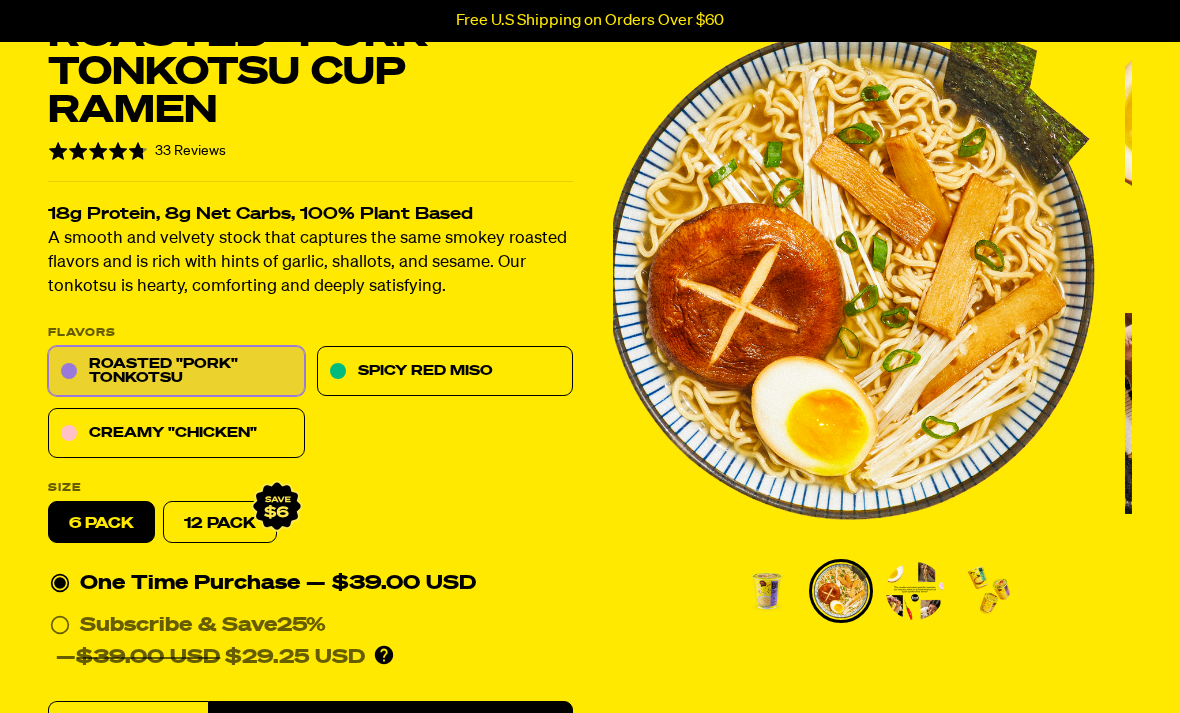 click at bounding box center [915, 591] 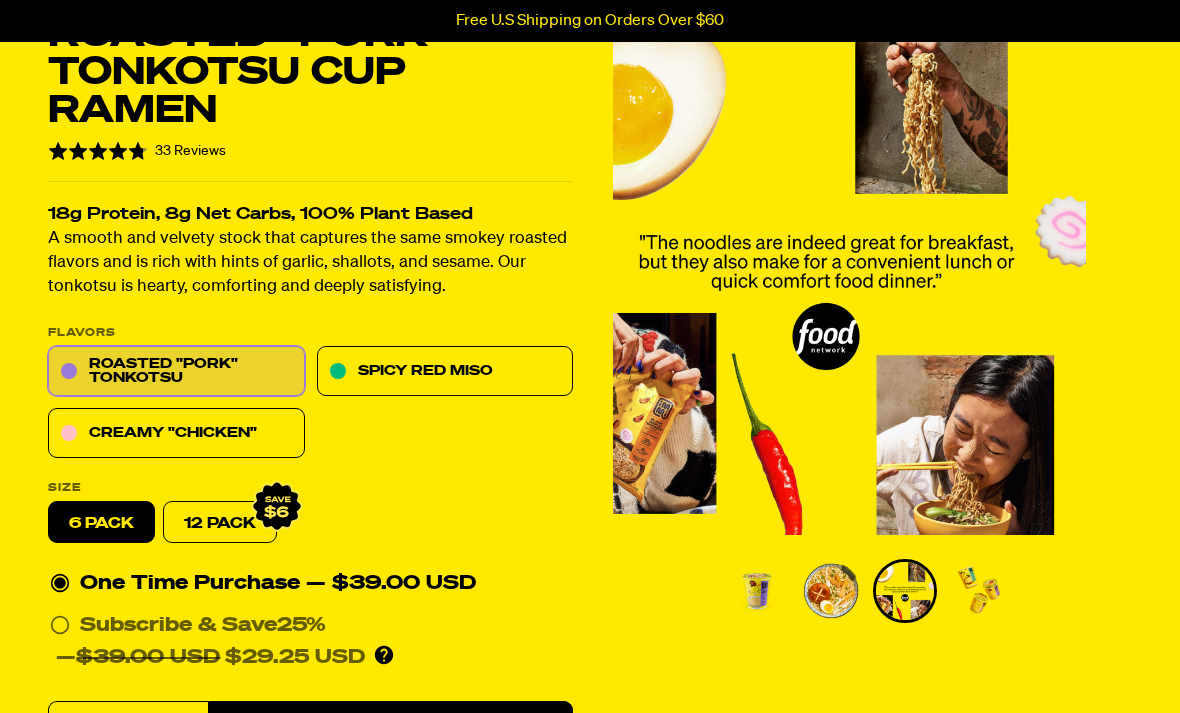 click at bounding box center (979, 591) 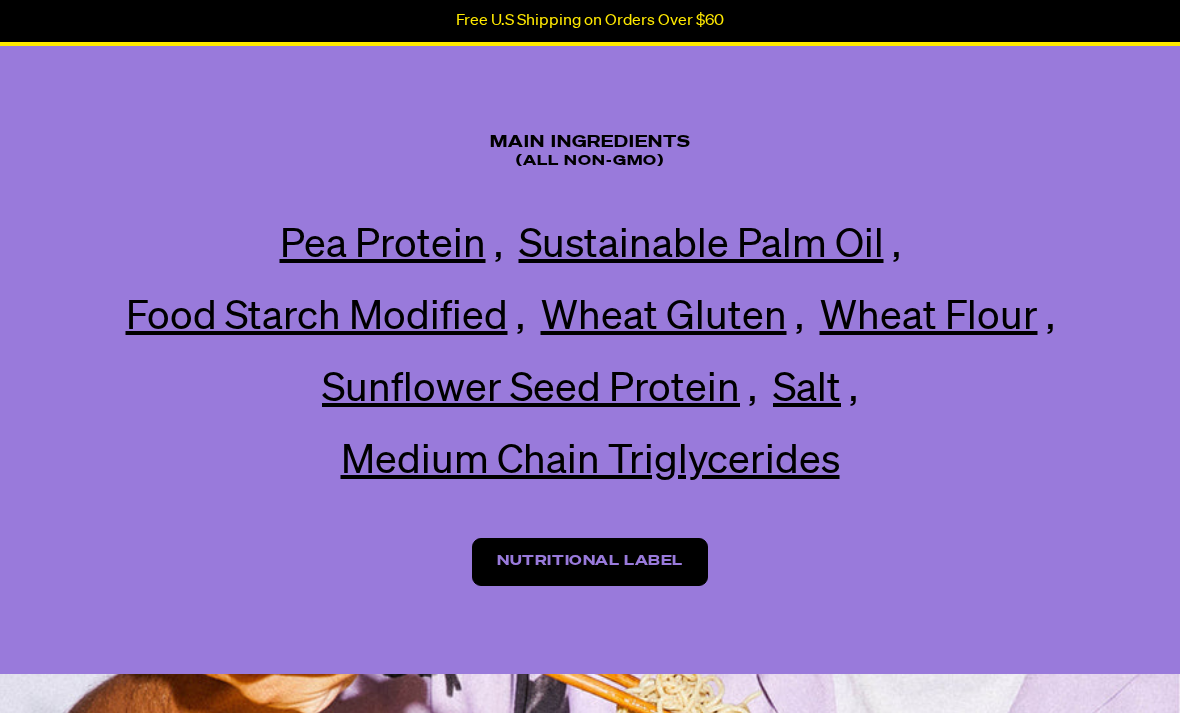 scroll, scrollTop: 2517, scrollLeft: 0, axis: vertical 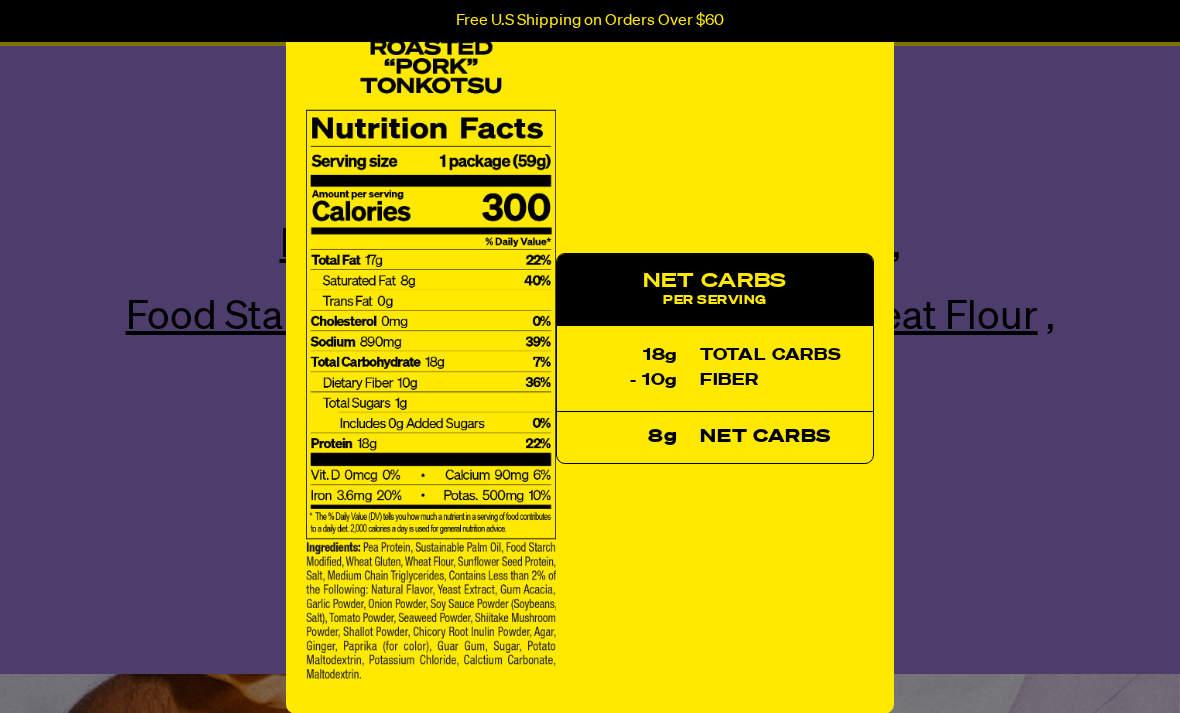 click on "×" at bounding box center [875, 22] 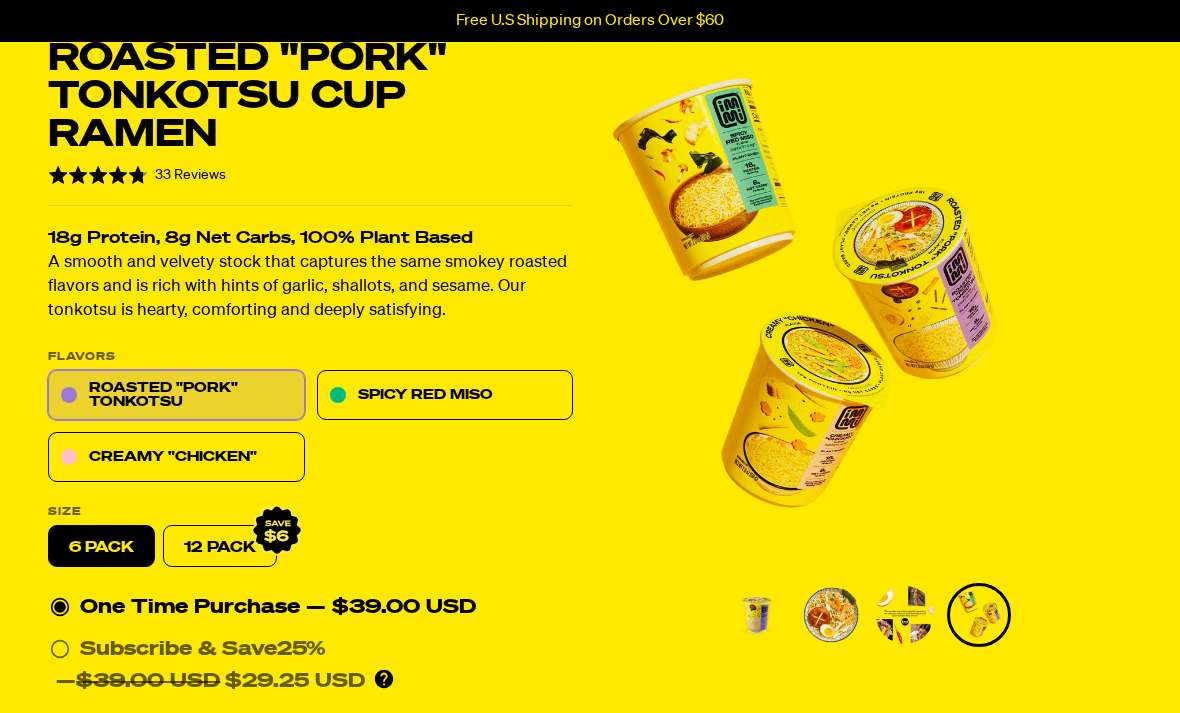 scroll, scrollTop: 96, scrollLeft: 0, axis: vertical 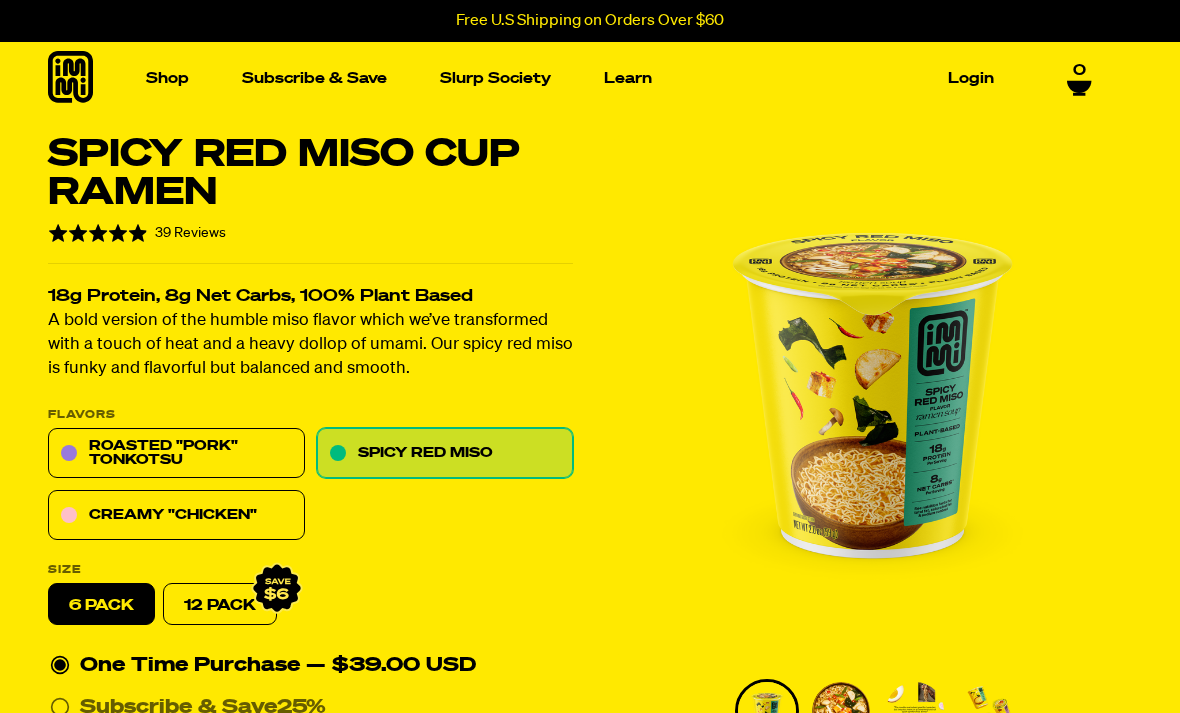 click on "Creamy "Chicken"" at bounding box center (176, 516) 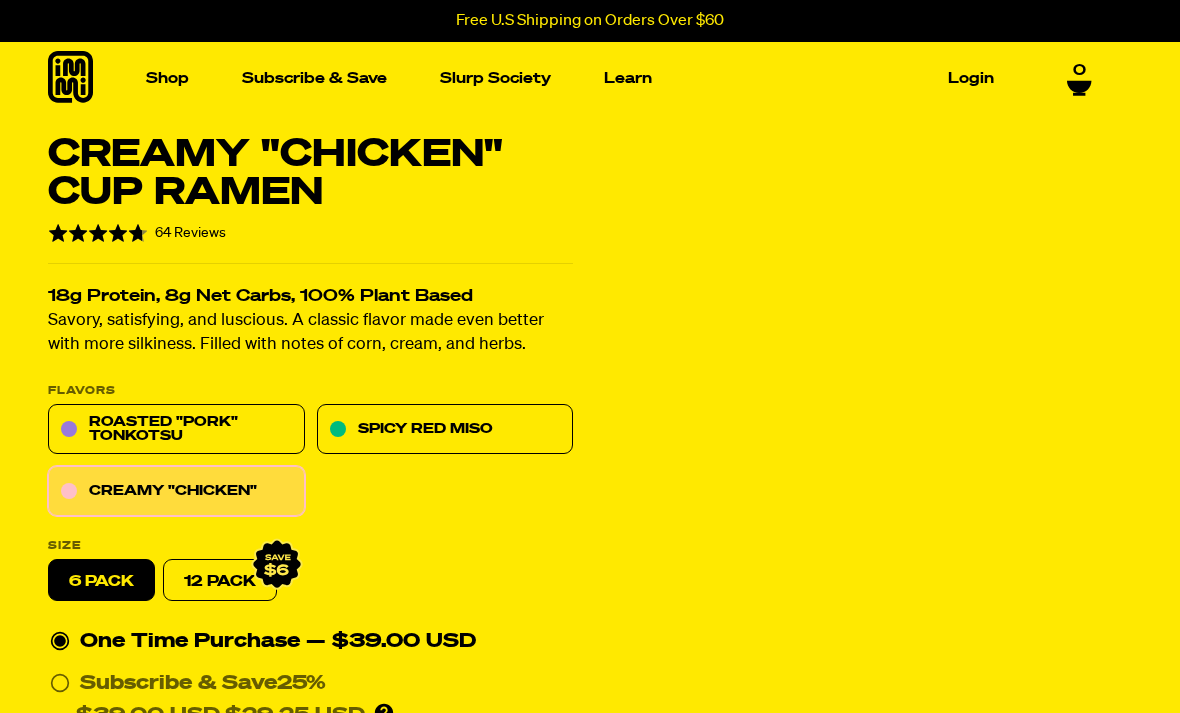 scroll, scrollTop: 0, scrollLeft: 0, axis: both 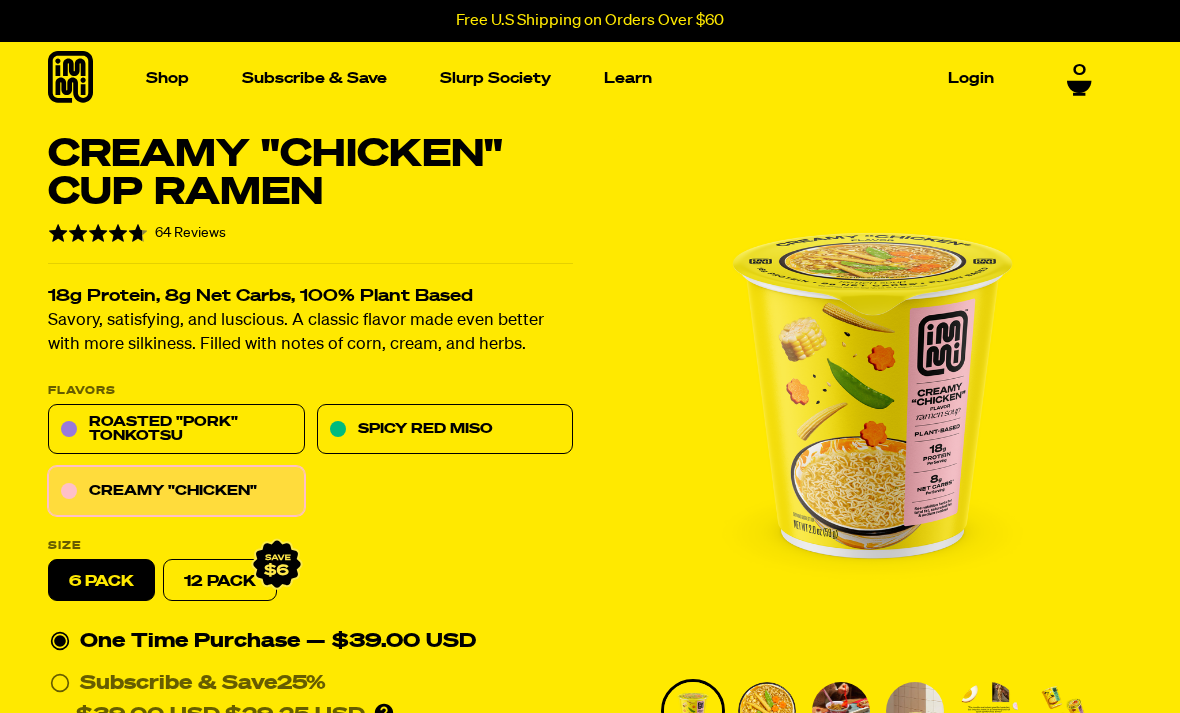 click at bounding box center (444, 266) 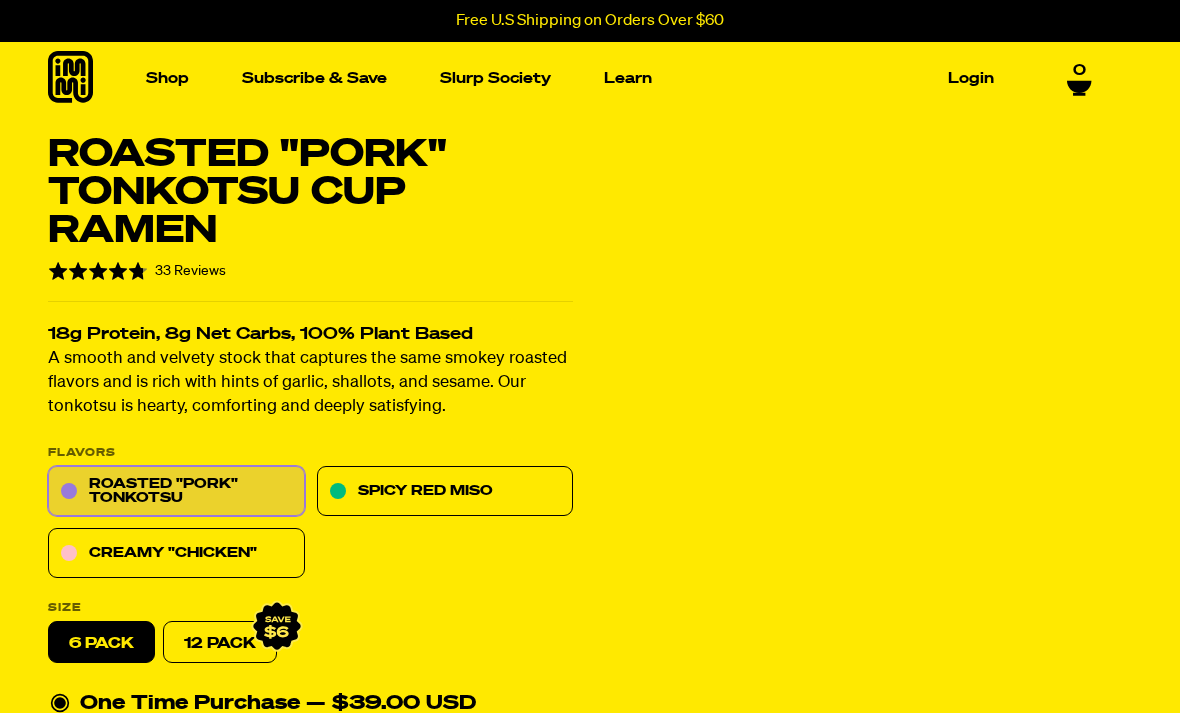 scroll, scrollTop: 0, scrollLeft: 0, axis: both 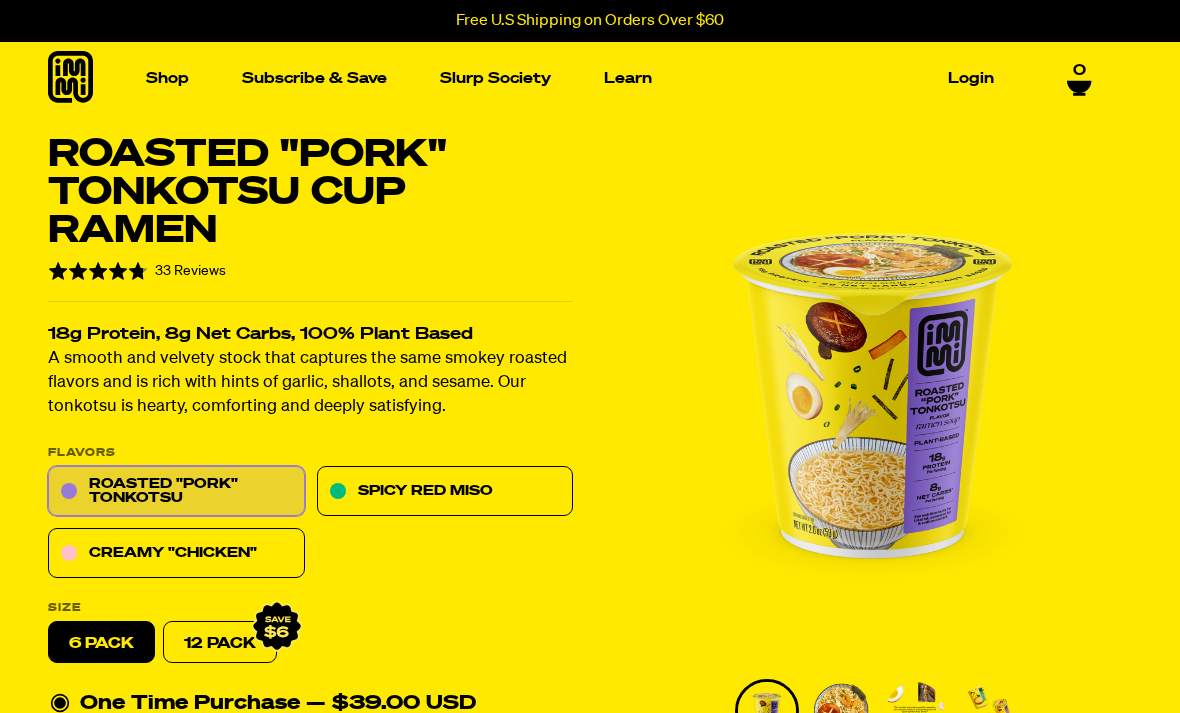 click at bounding box center (151, 266) 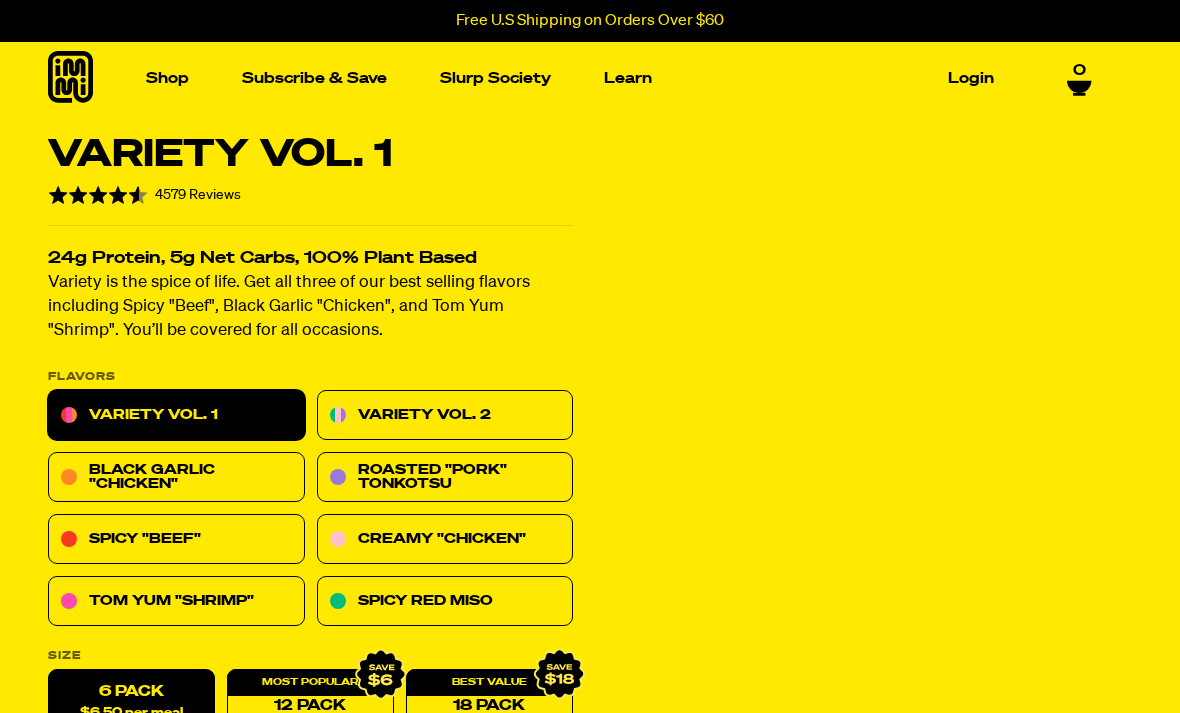 scroll, scrollTop: 0, scrollLeft: 0, axis: both 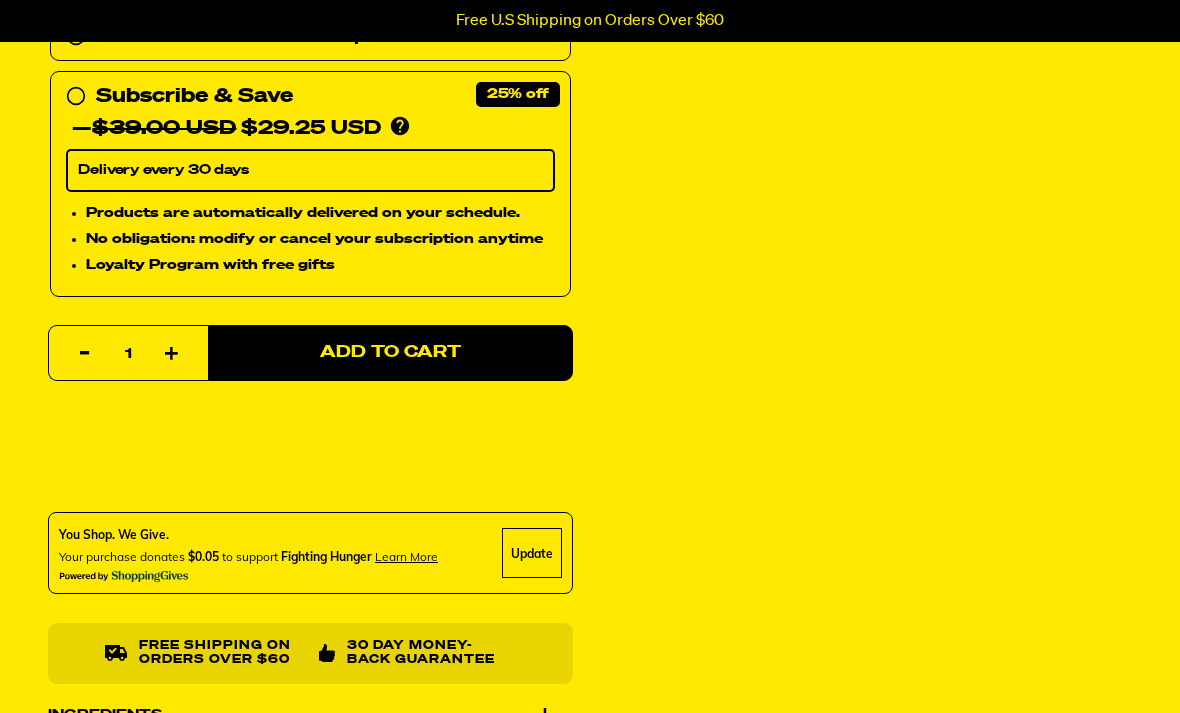 click on "Add to Cart" at bounding box center (390, 354) 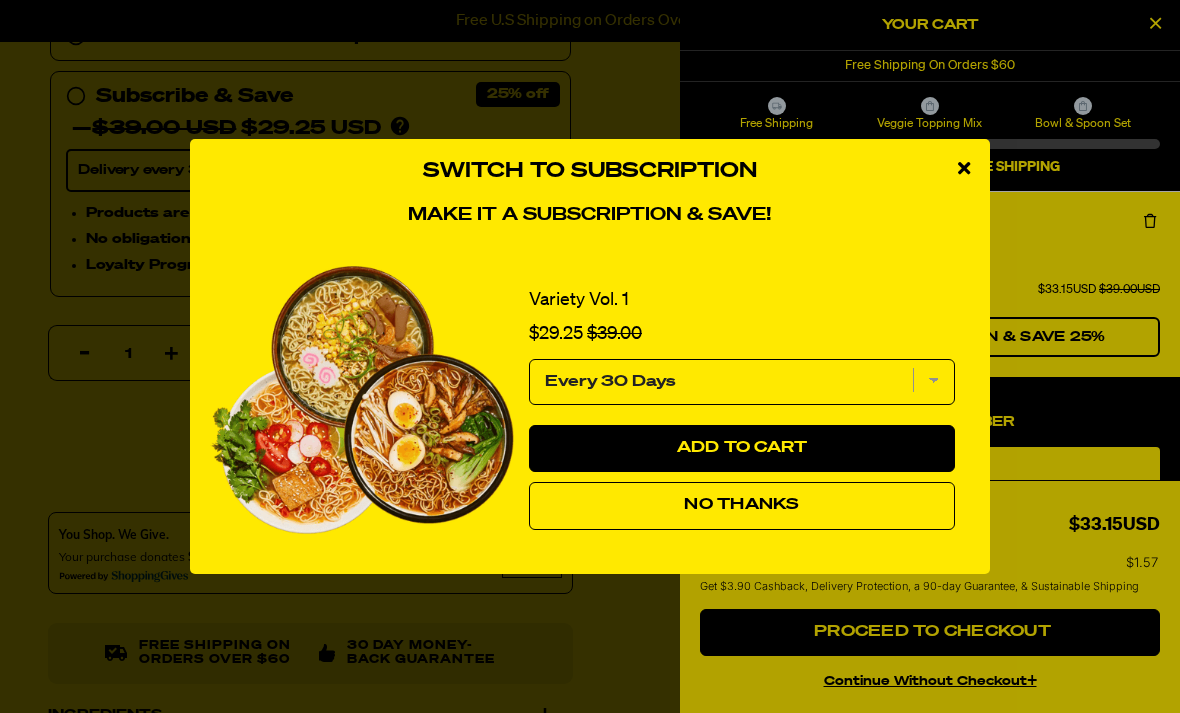 click on "No Thanks" at bounding box center [742, 506] 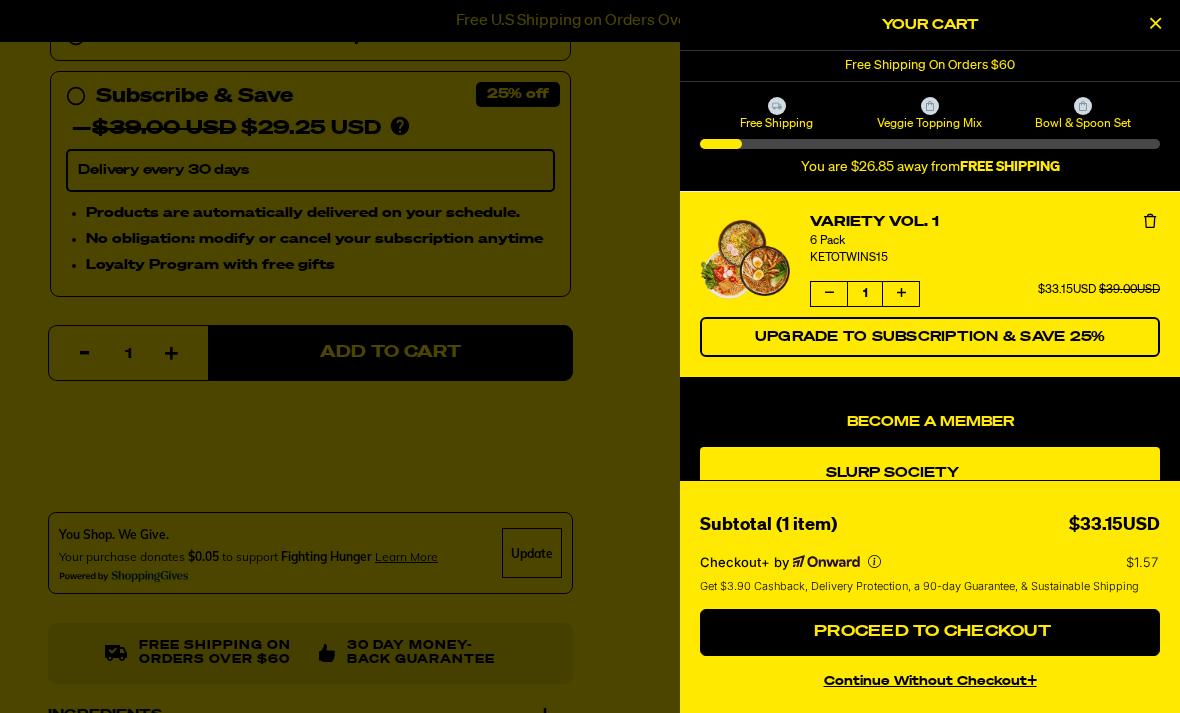 click at bounding box center (590, 356) 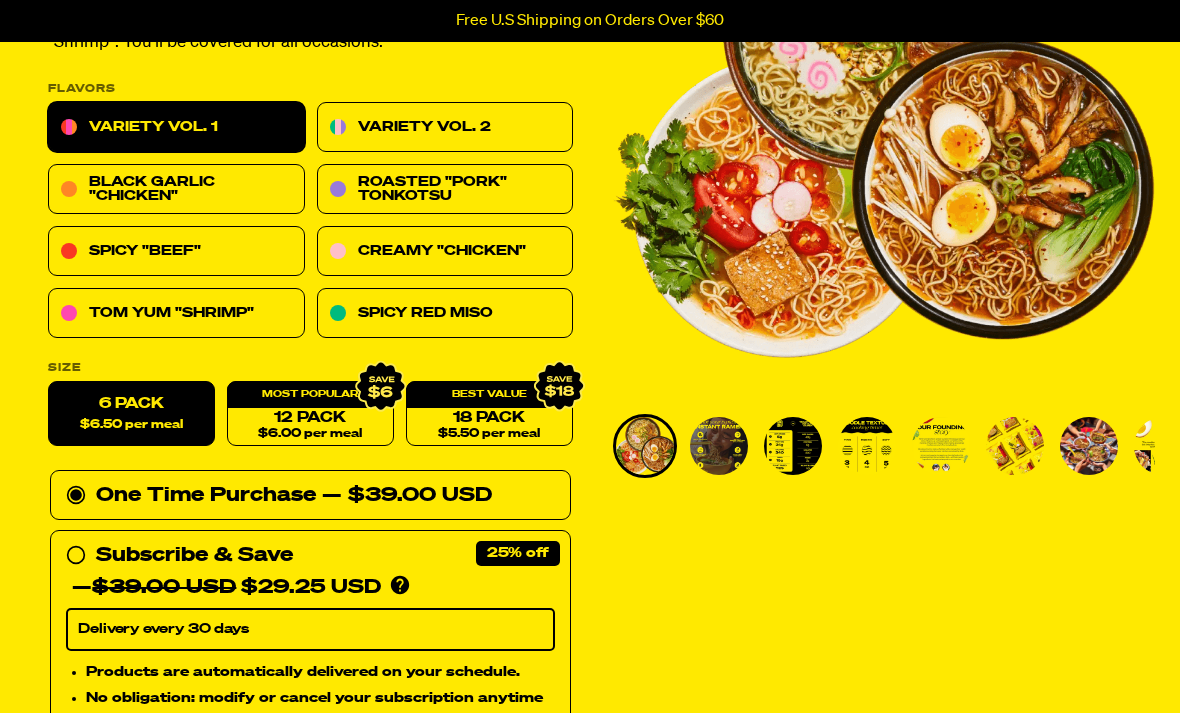 scroll, scrollTop: 288, scrollLeft: 0, axis: vertical 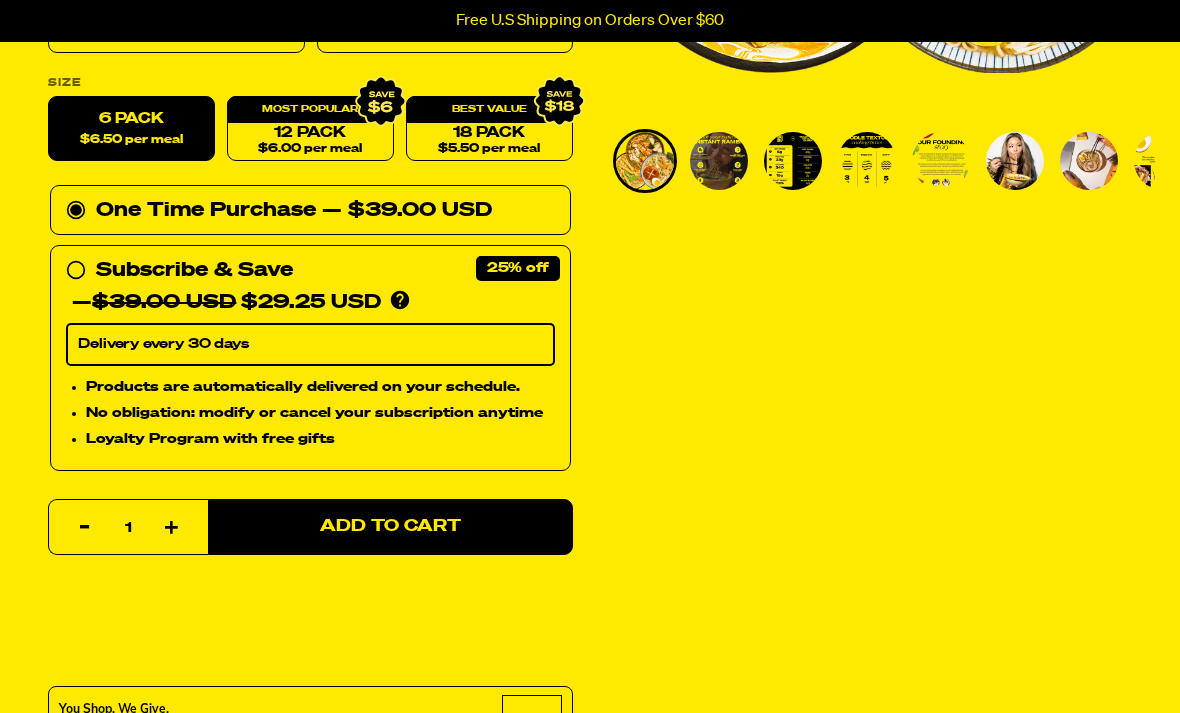 click on "Add to Cart" at bounding box center (390, 528) 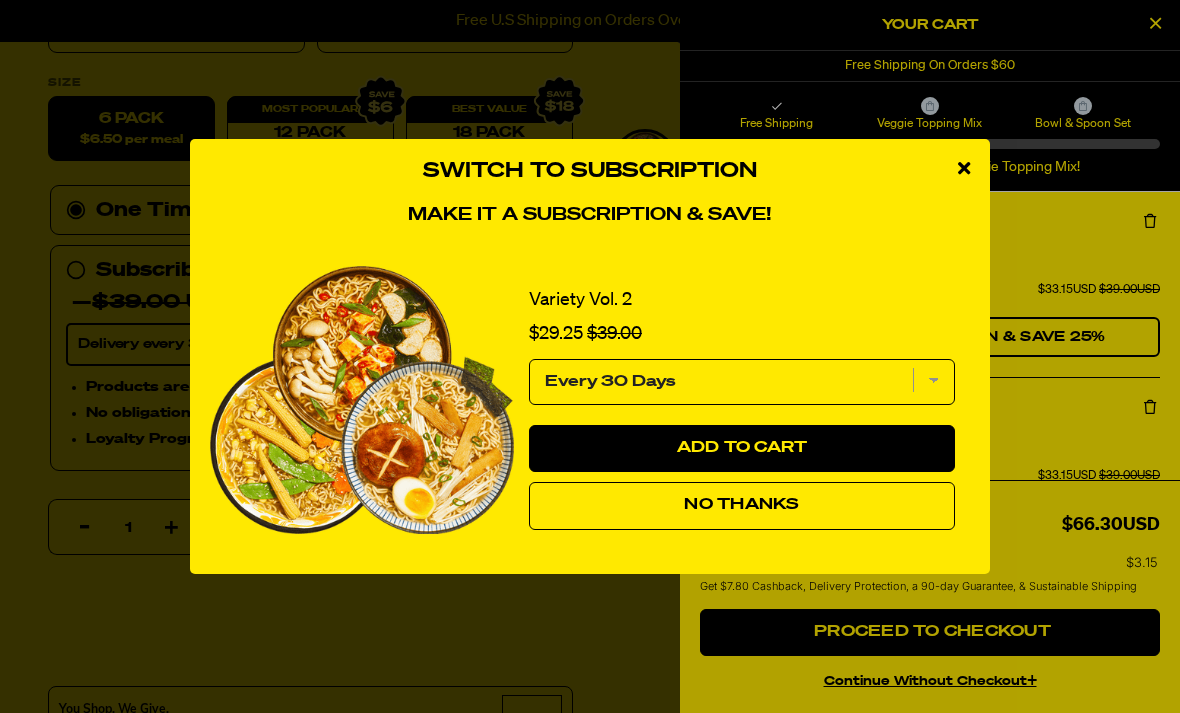 click on "No Thanks" at bounding box center [741, 505] 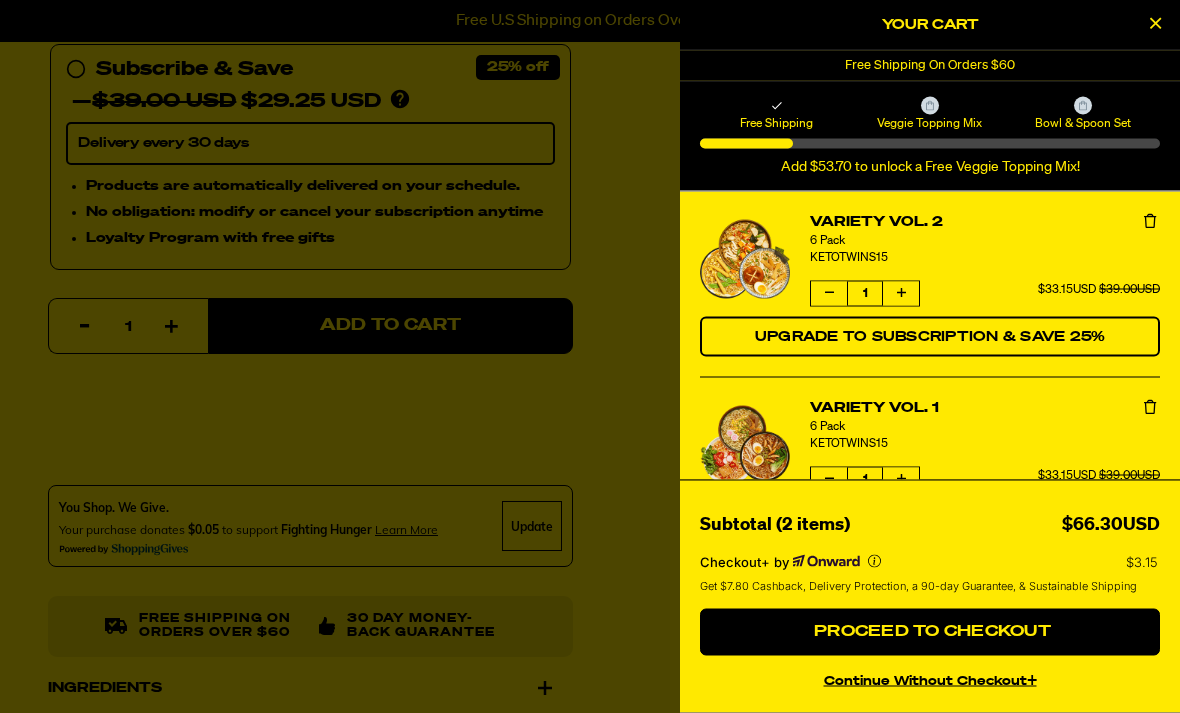 scroll, scrollTop: 774, scrollLeft: 0, axis: vertical 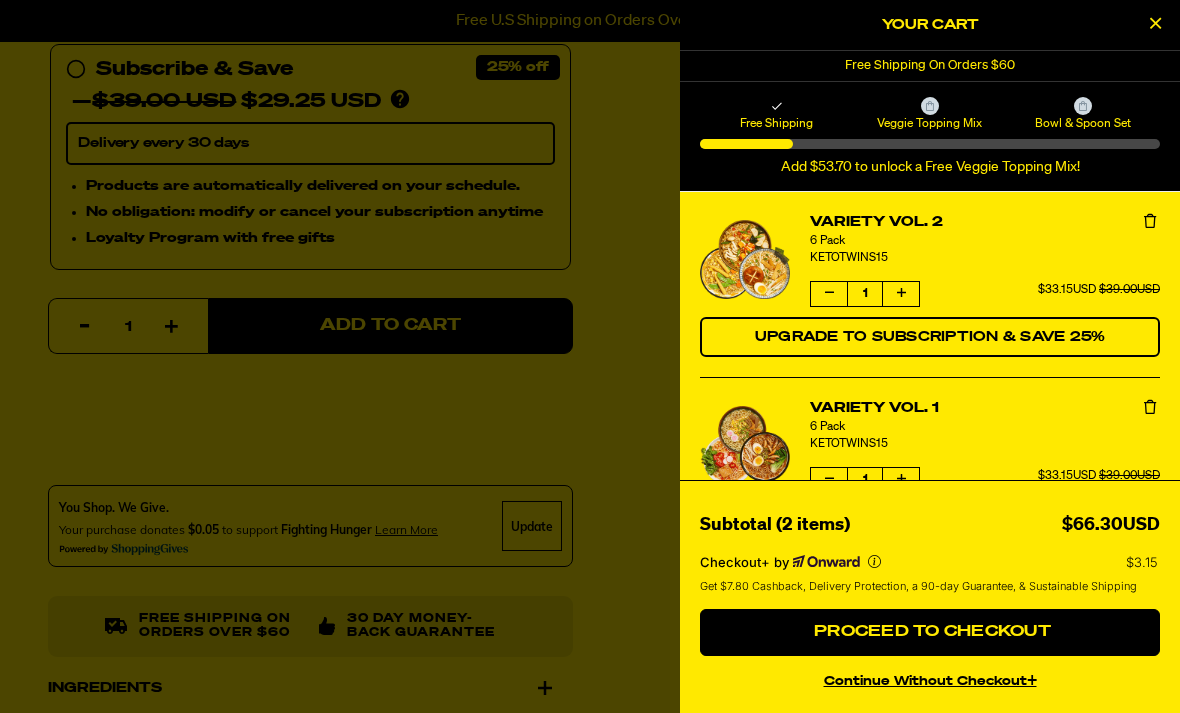 click on "Proceed to Checkout" at bounding box center (930, 633) 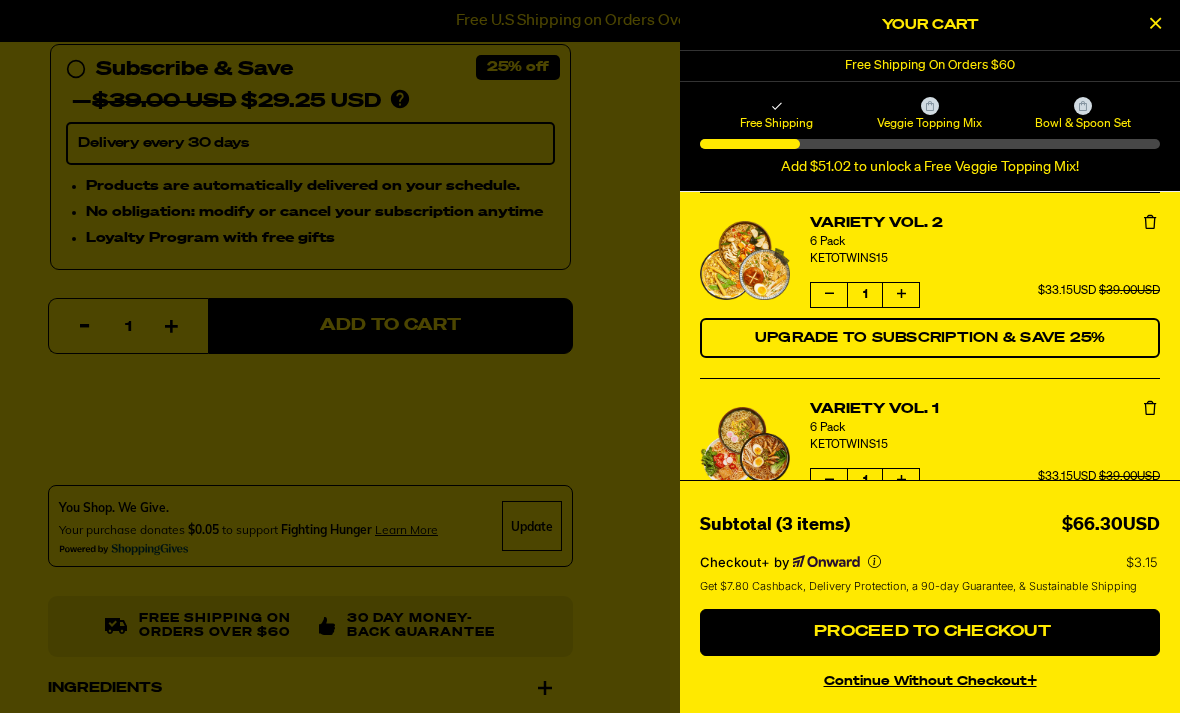 scroll, scrollTop: 107, scrollLeft: 0, axis: vertical 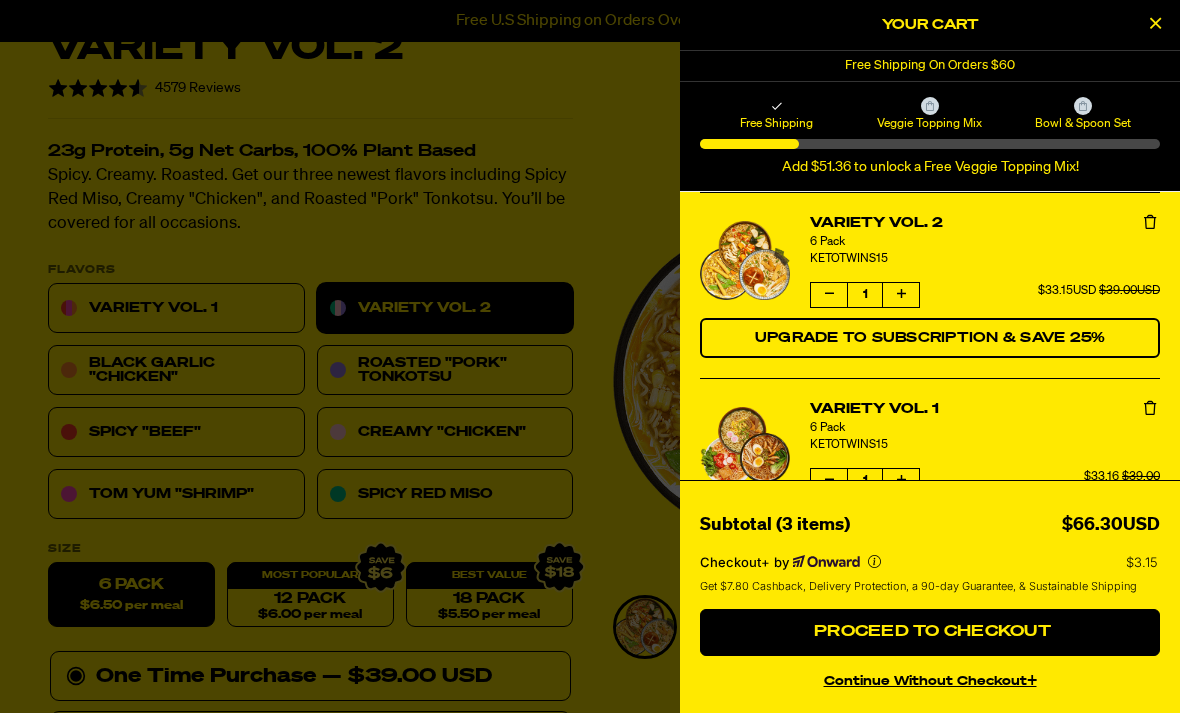 click at bounding box center (590, 356) 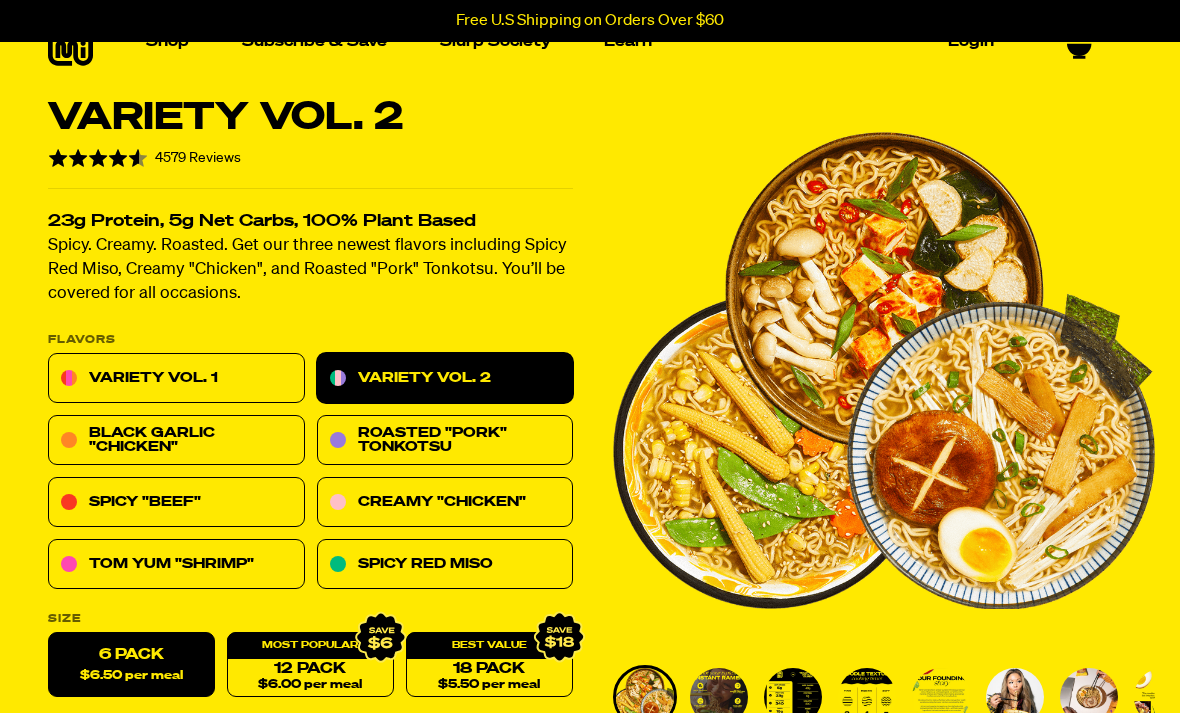 scroll, scrollTop: 0, scrollLeft: 0, axis: both 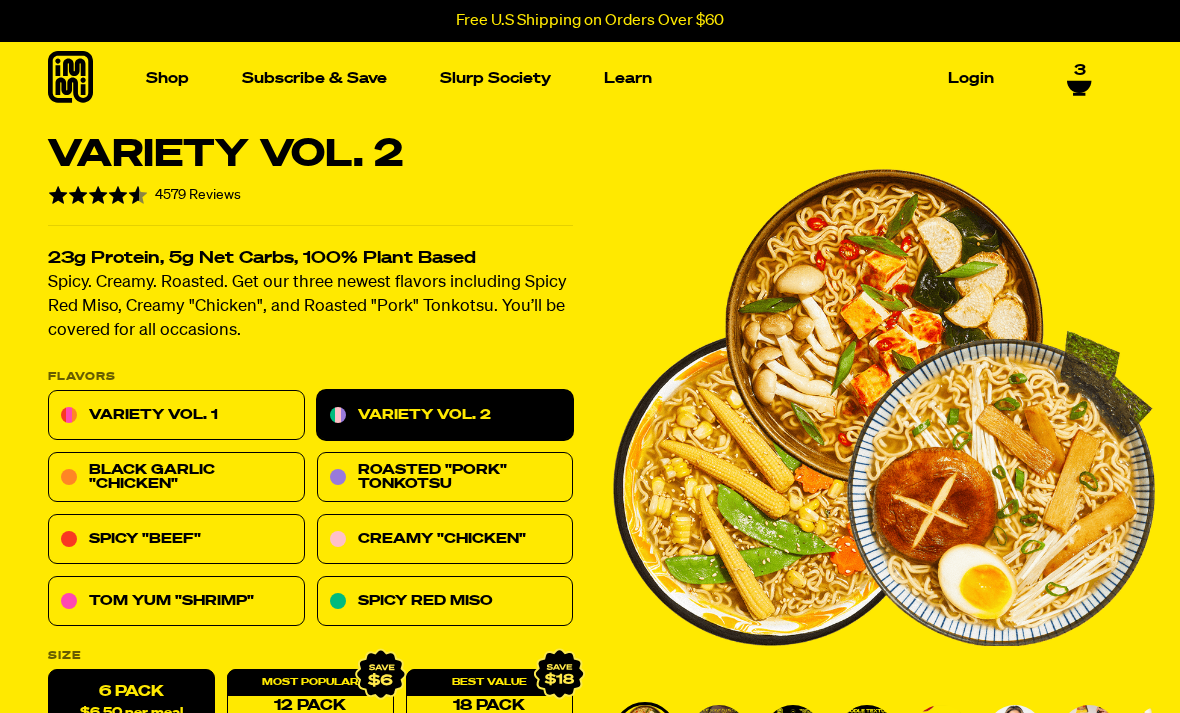 click at bounding box center (736, 266) 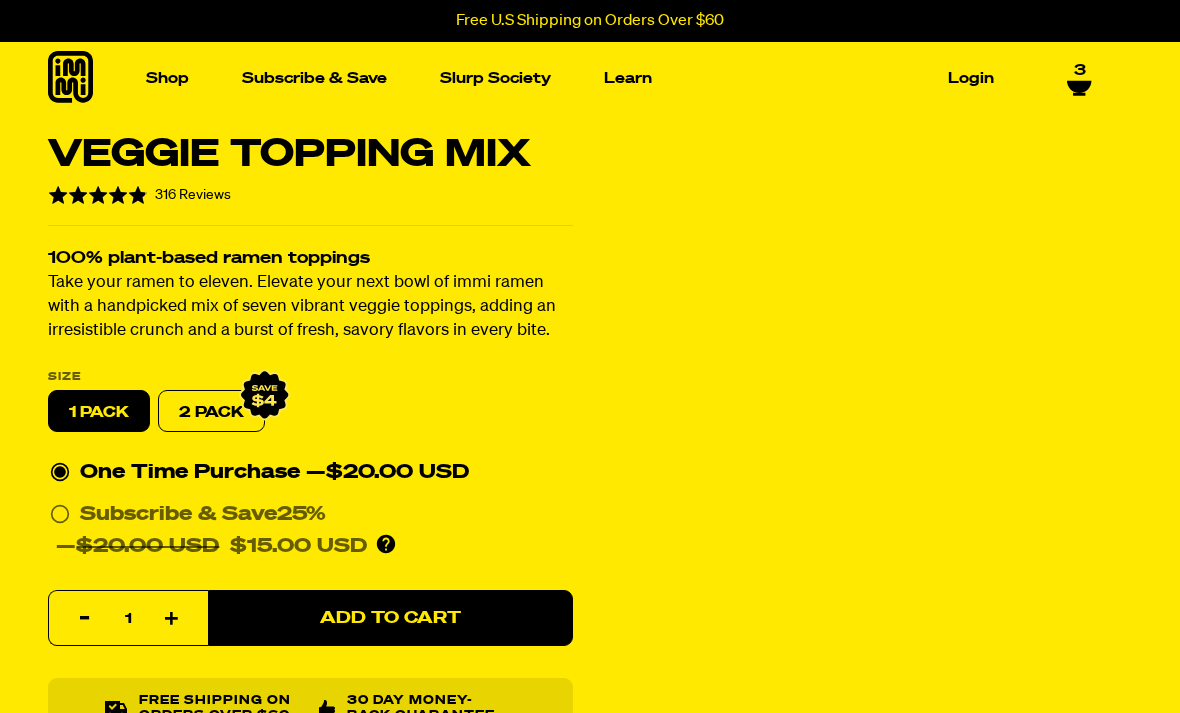 scroll, scrollTop: 0, scrollLeft: 0, axis: both 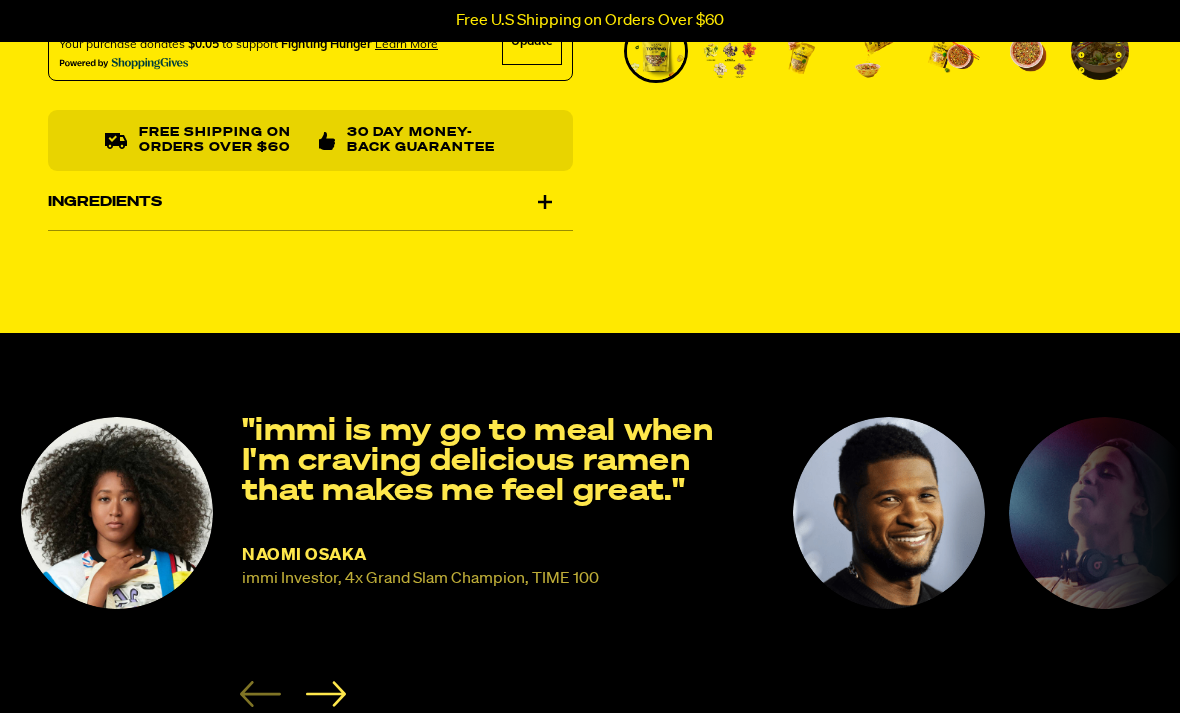 click on "Ingredients" at bounding box center (310, 204) 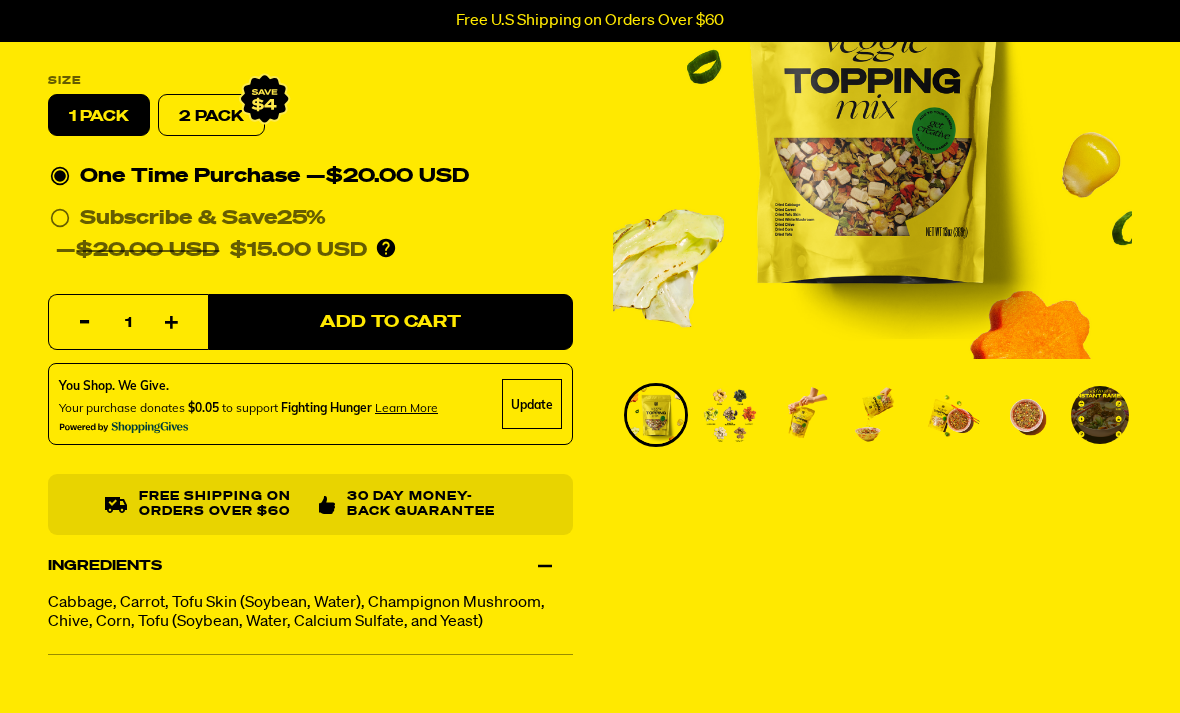 scroll, scrollTop: 294, scrollLeft: 0, axis: vertical 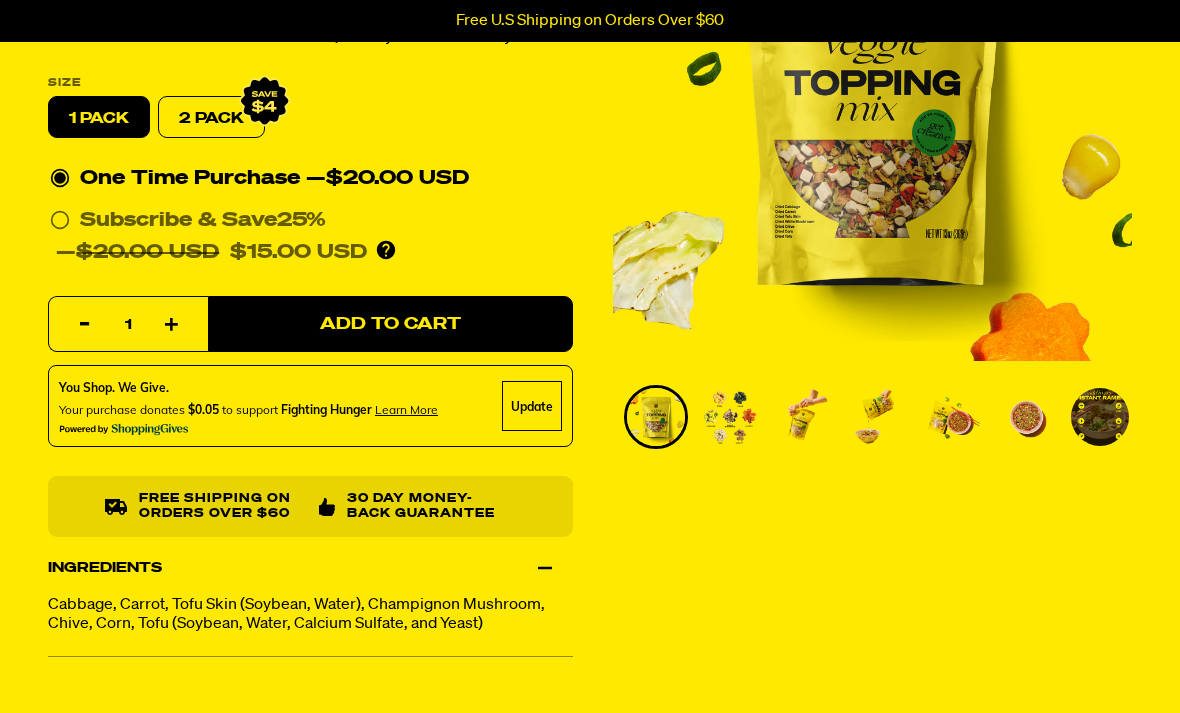 click at bounding box center [730, 417] 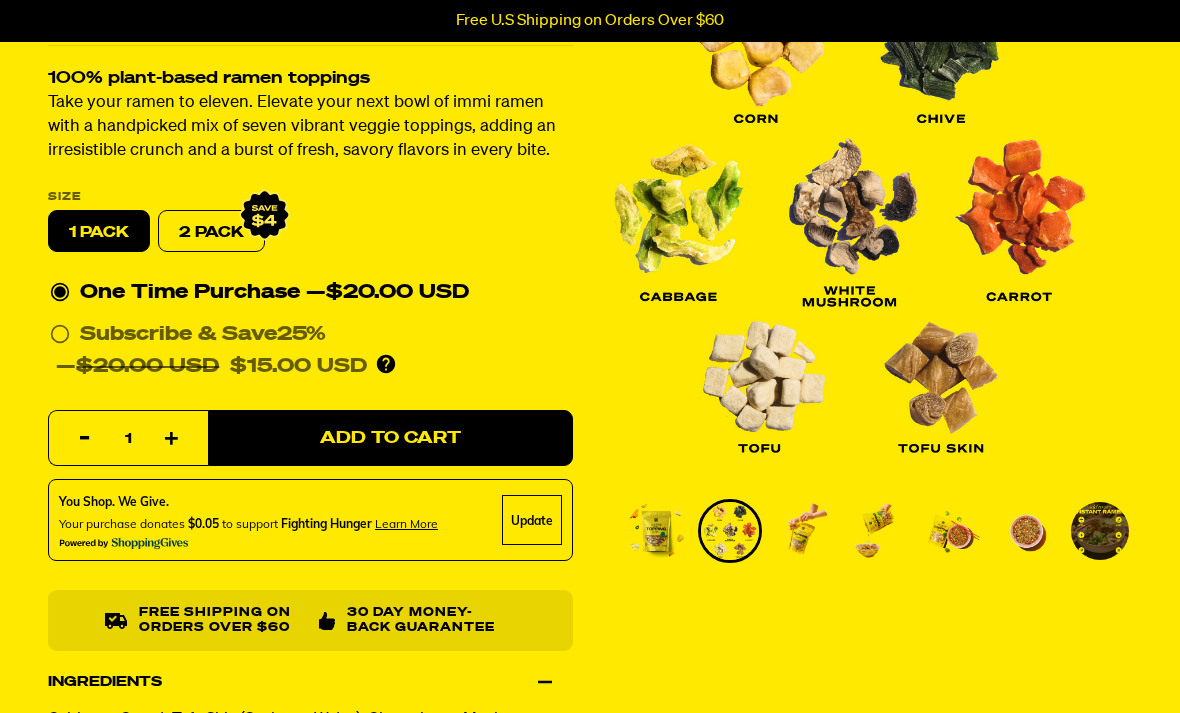scroll, scrollTop: 184, scrollLeft: 0, axis: vertical 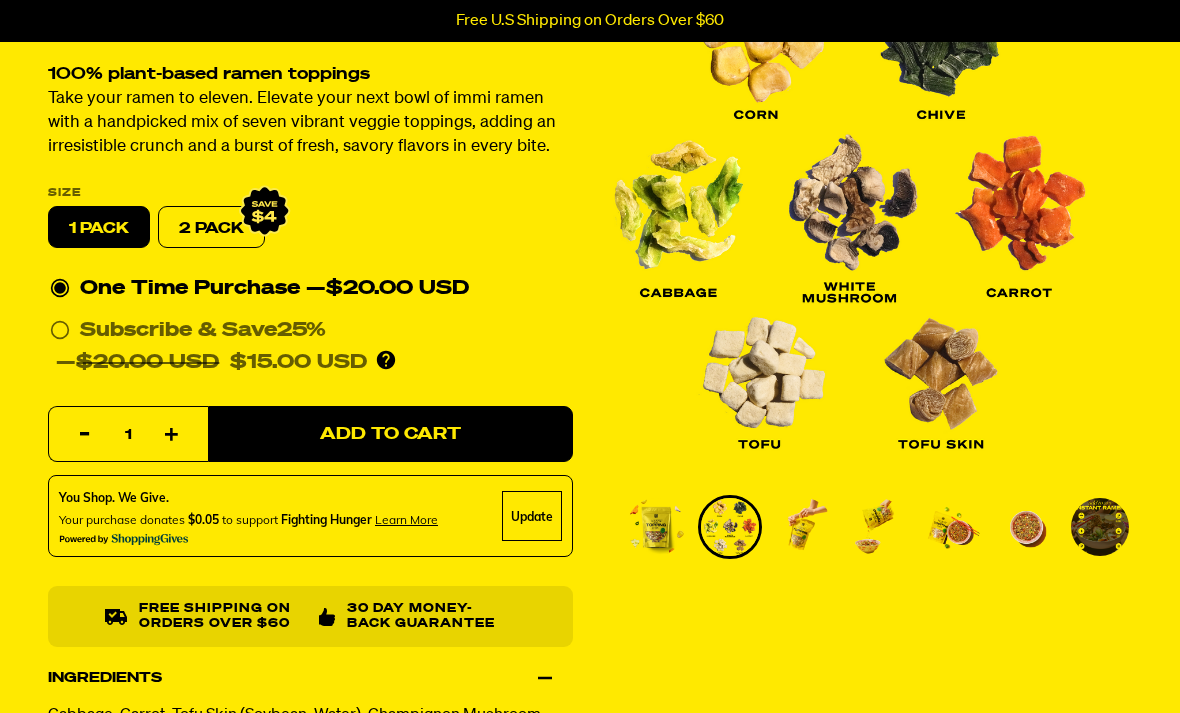 click on "Add to Cart" at bounding box center (390, 434) 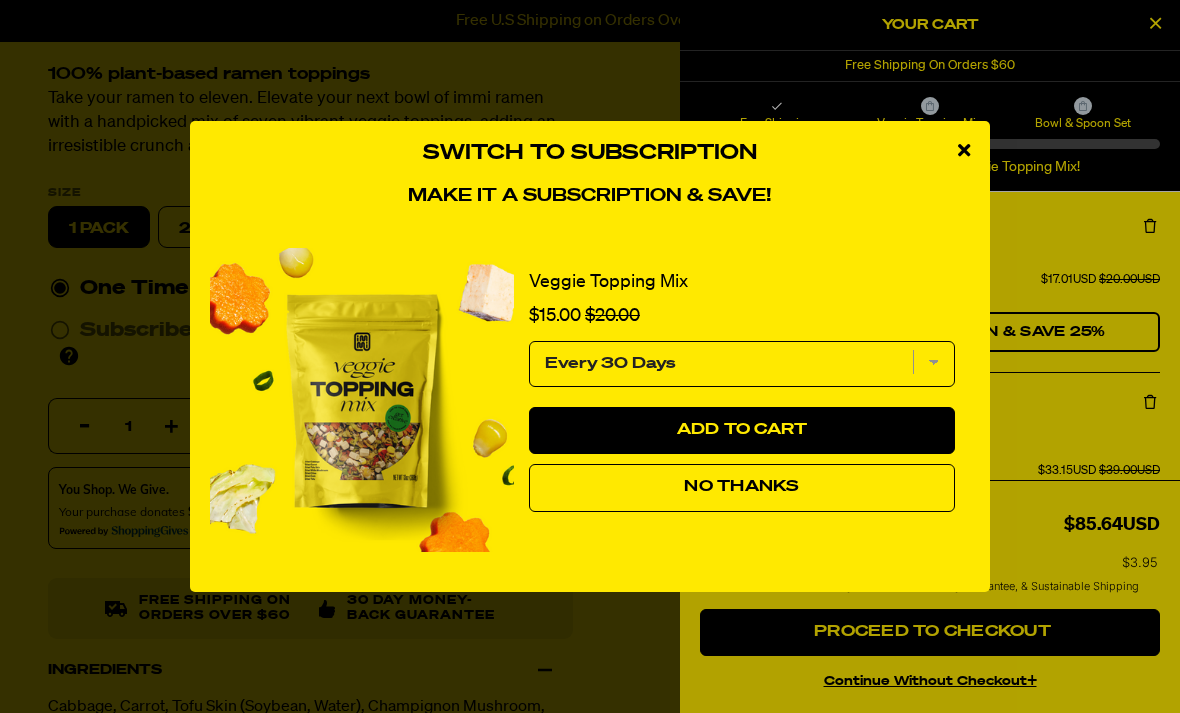 click on "No Thanks" at bounding box center (741, 487) 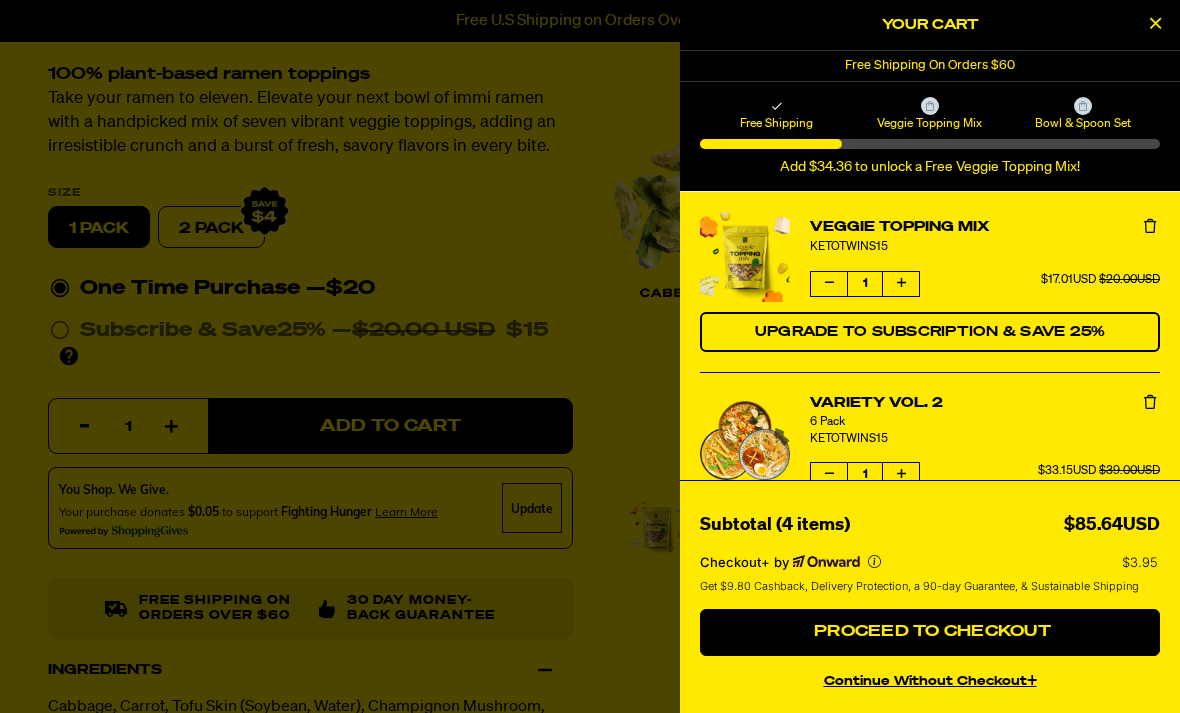 click on "Proceed to Checkout" at bounding box center [930, 633] 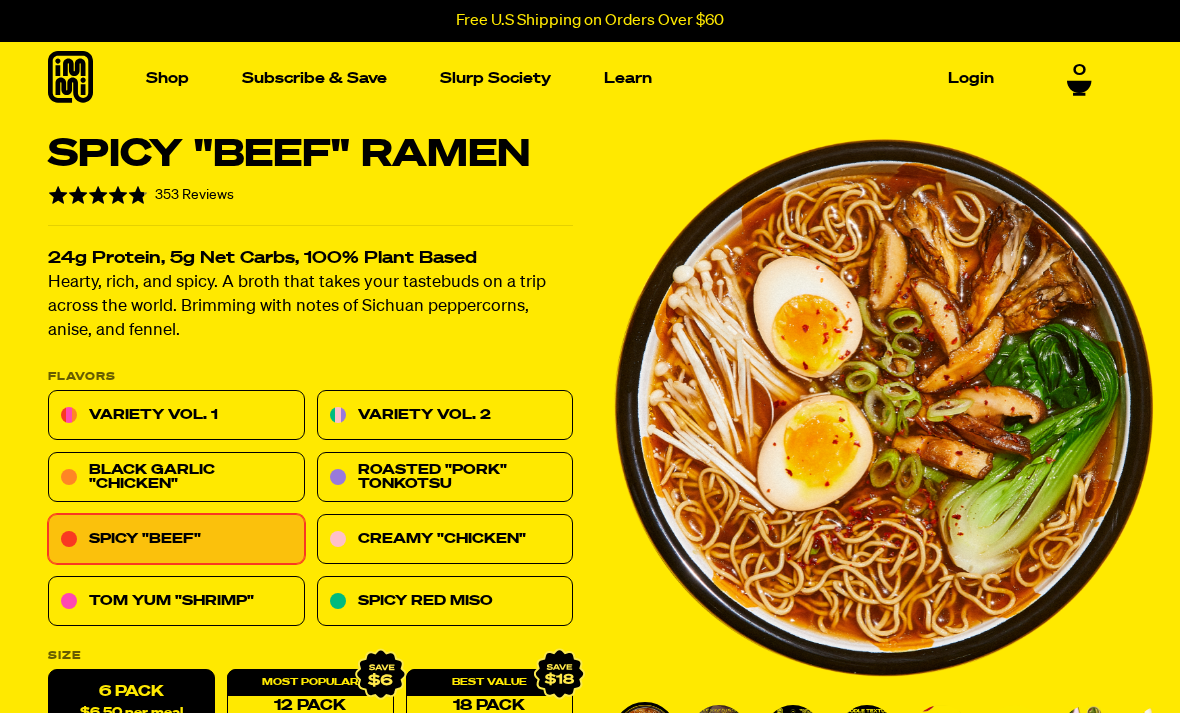 scroll, scrollTop: 0, scrollLeft: 0, axis: both 